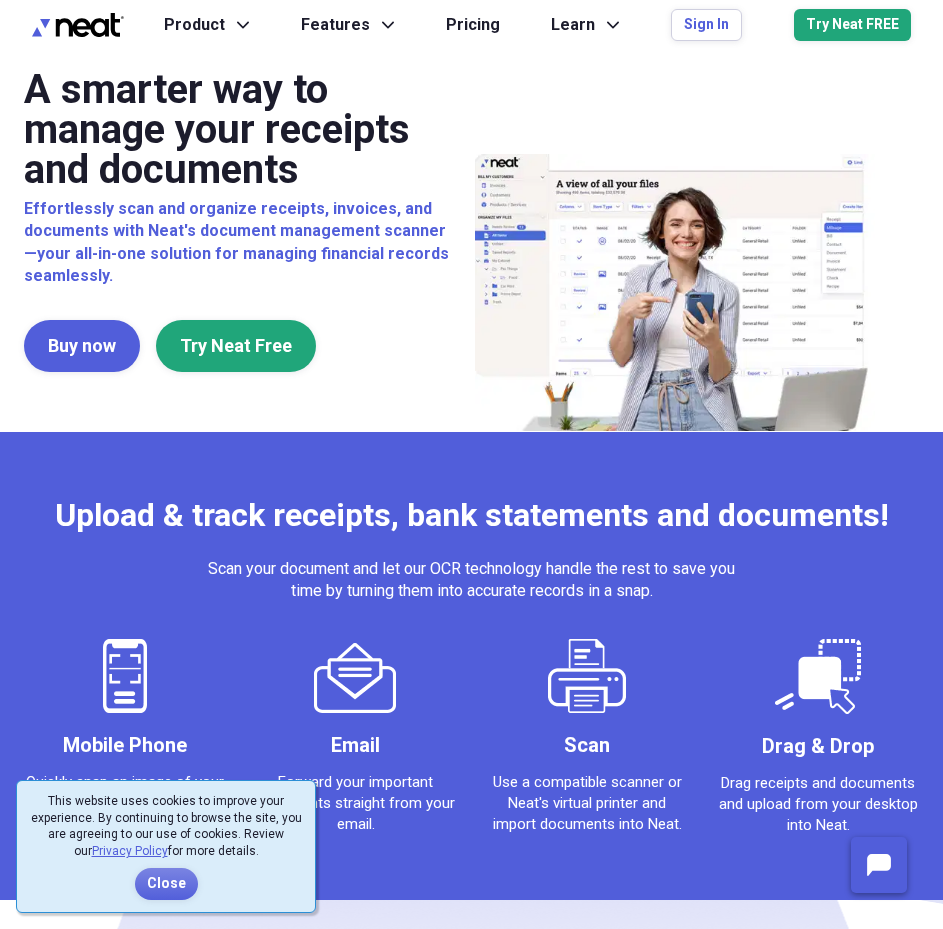 scroll, scrollTop: 0, scrollLeft: 0, axis: both 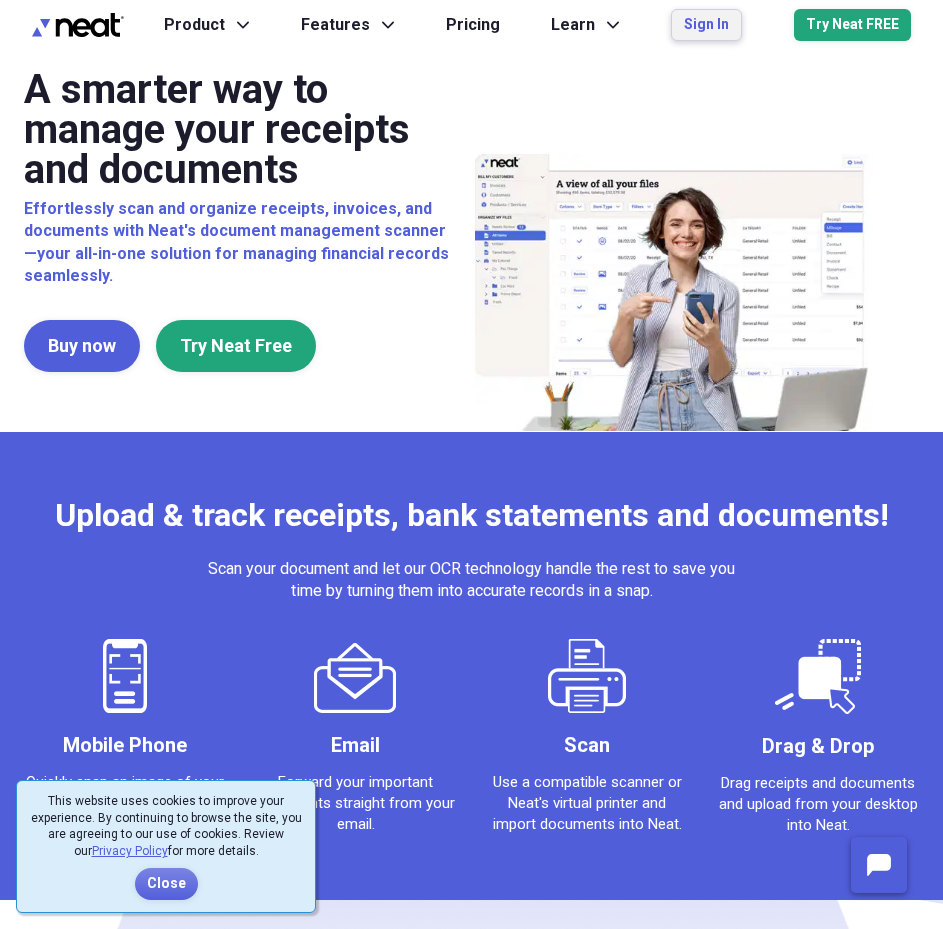 click on "Sign In" at bounding box center (706, 25) 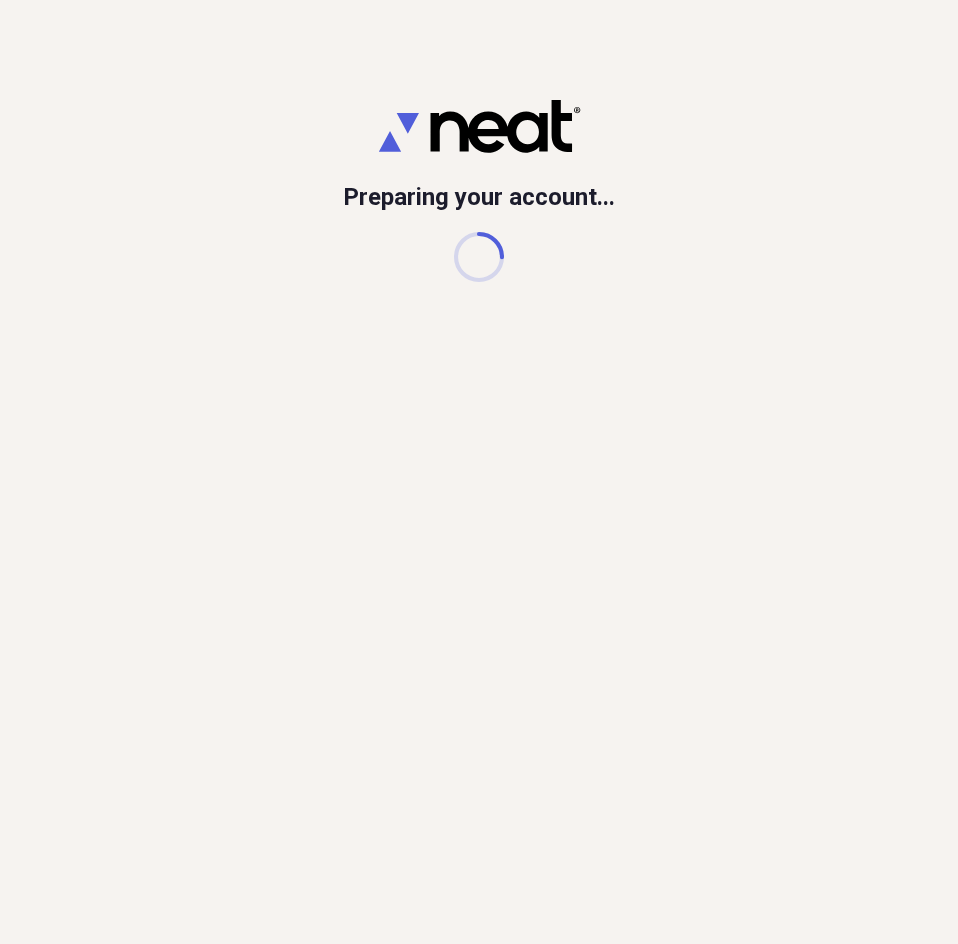 scroll, scrollTop: 0, scrollLeft: 0, axis: both 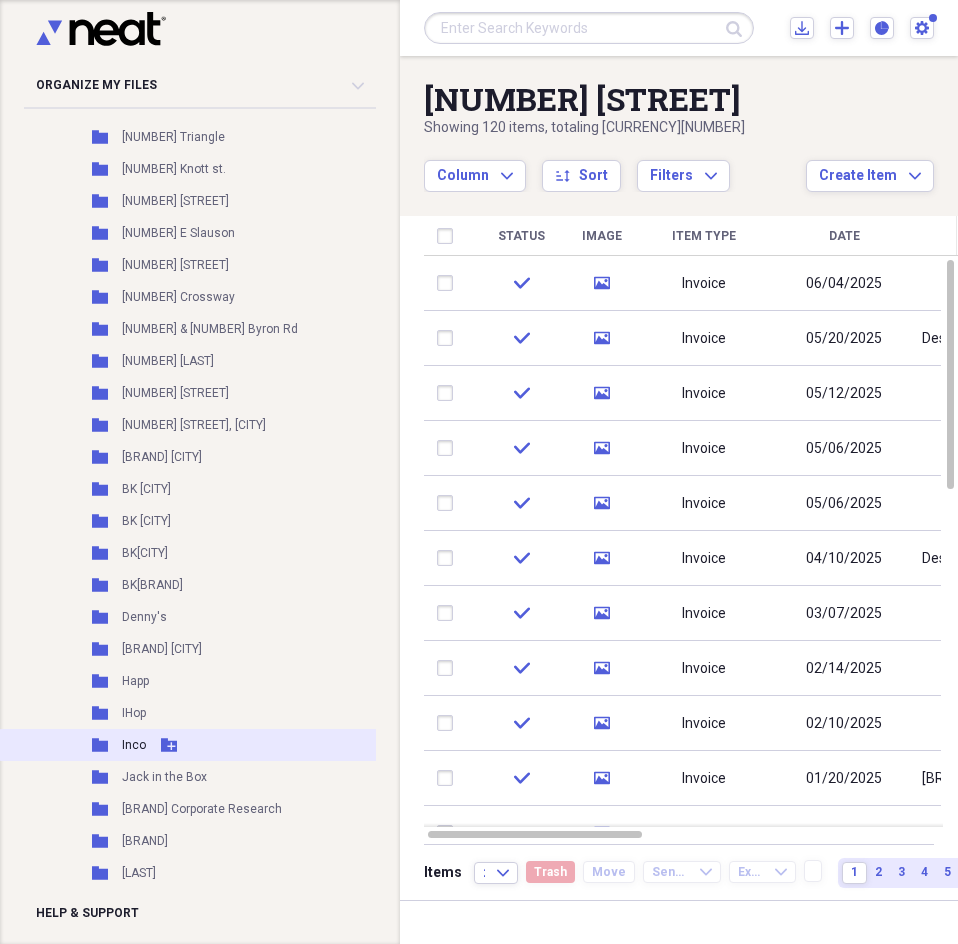 click on "Inco" at bounding box center [134, 745] 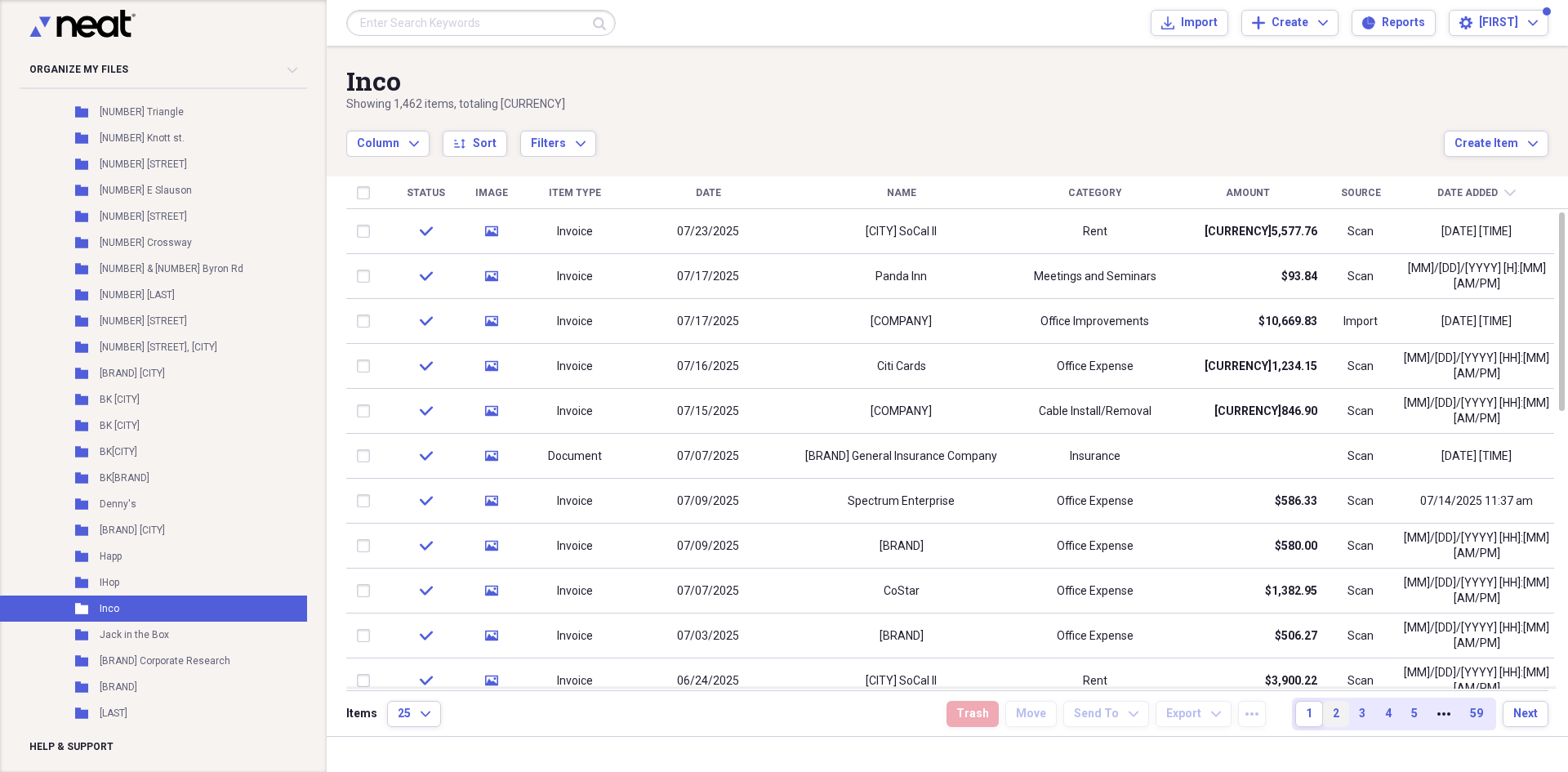 click on "2" at bounding box center (1336, 714) 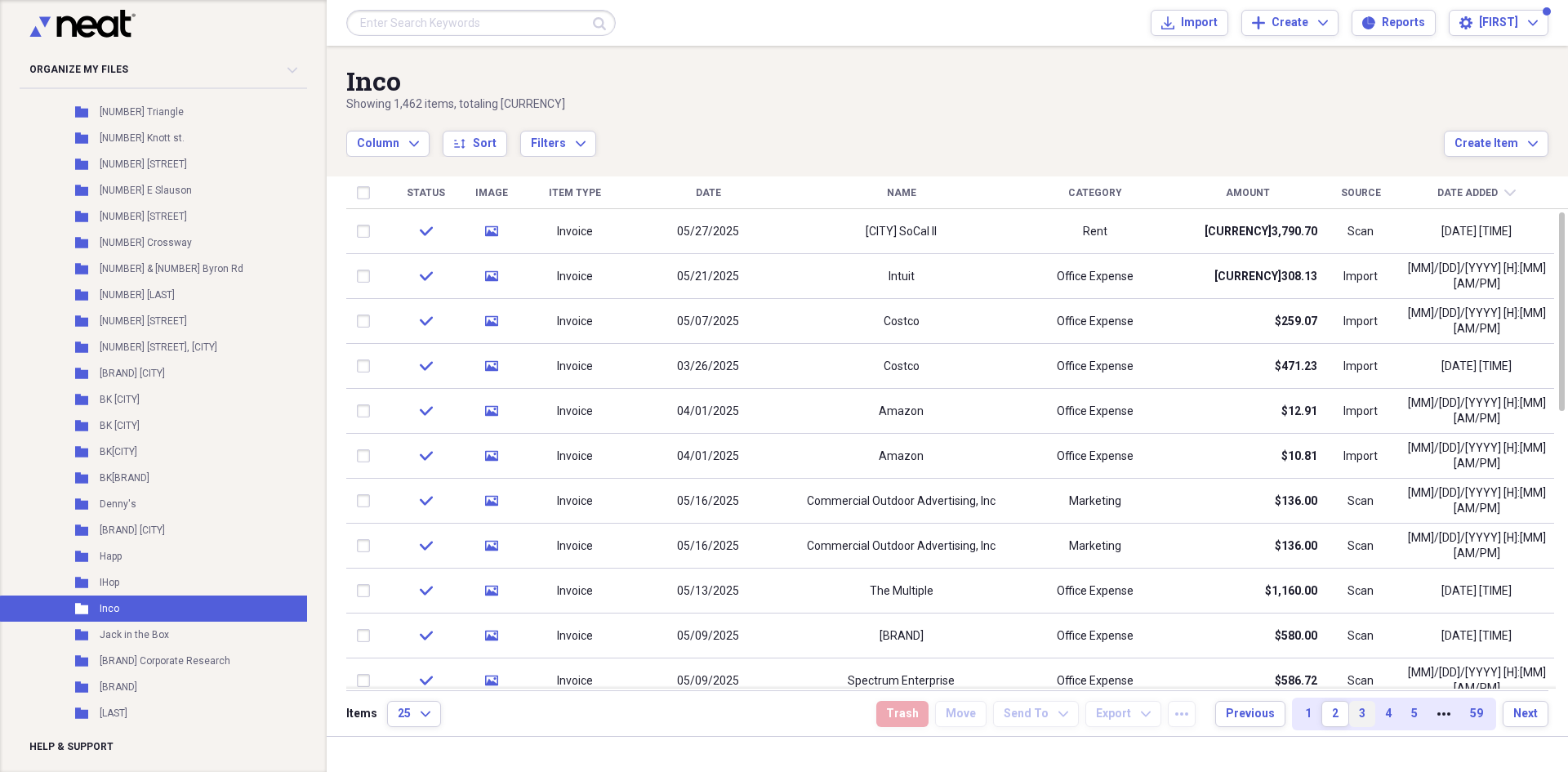 click on "3" at bounding box center [1362, 714] 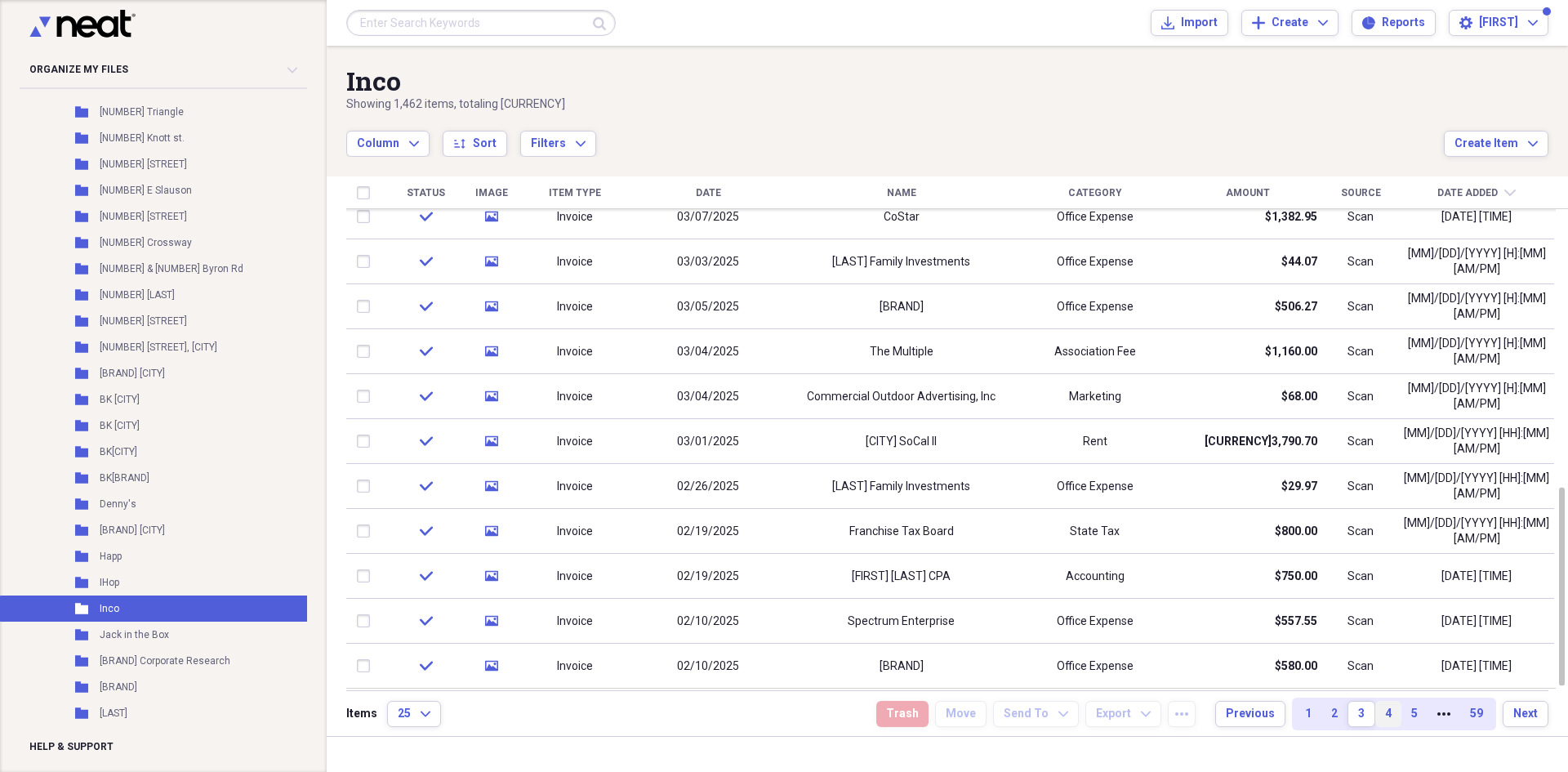 click on "4" at bounding box center (1388, 714) 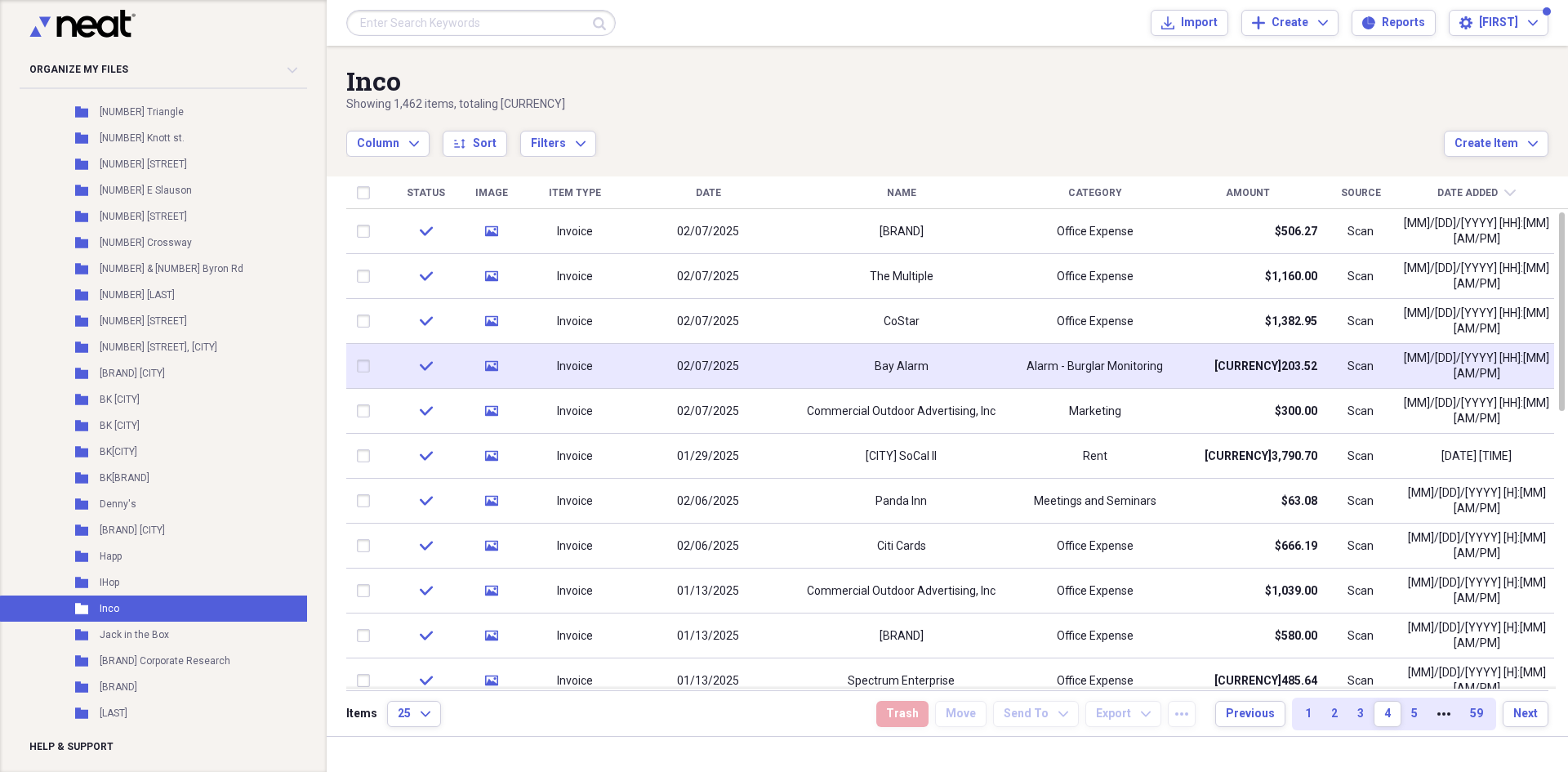 click on "media" 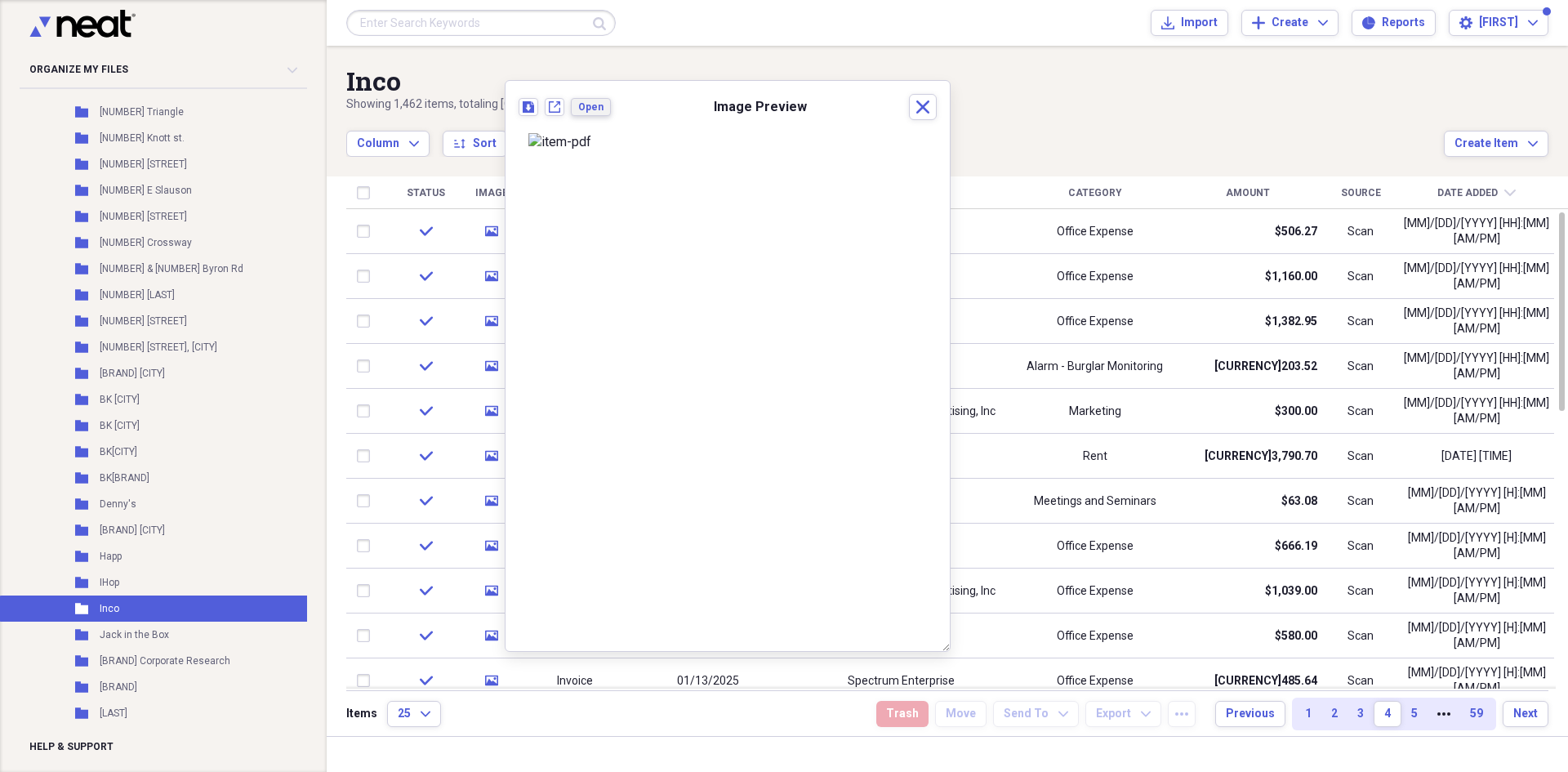 click on "Open" at bounding box center [590, 107] 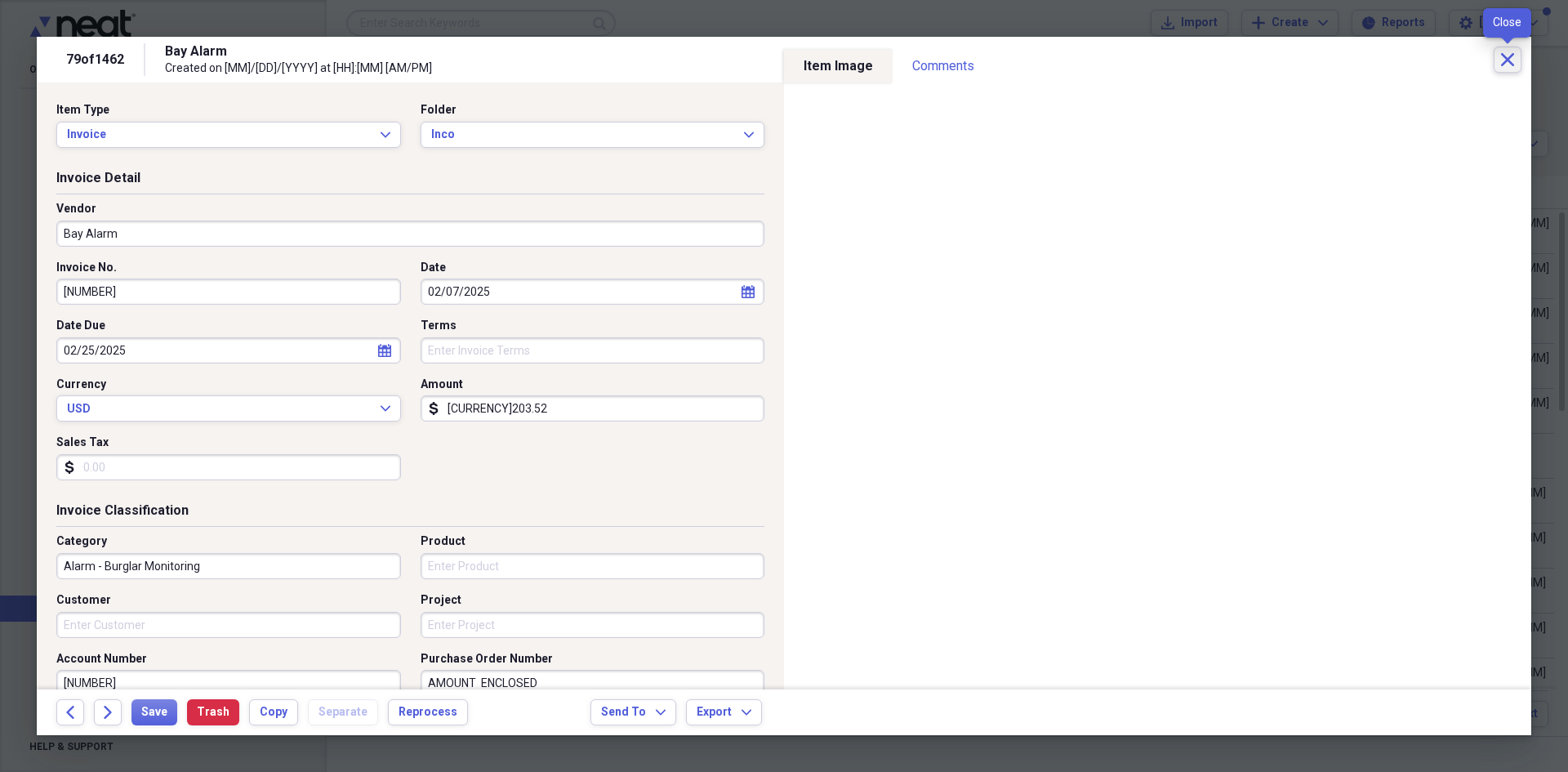 click on "Close" at bounding box center [1508, 60] 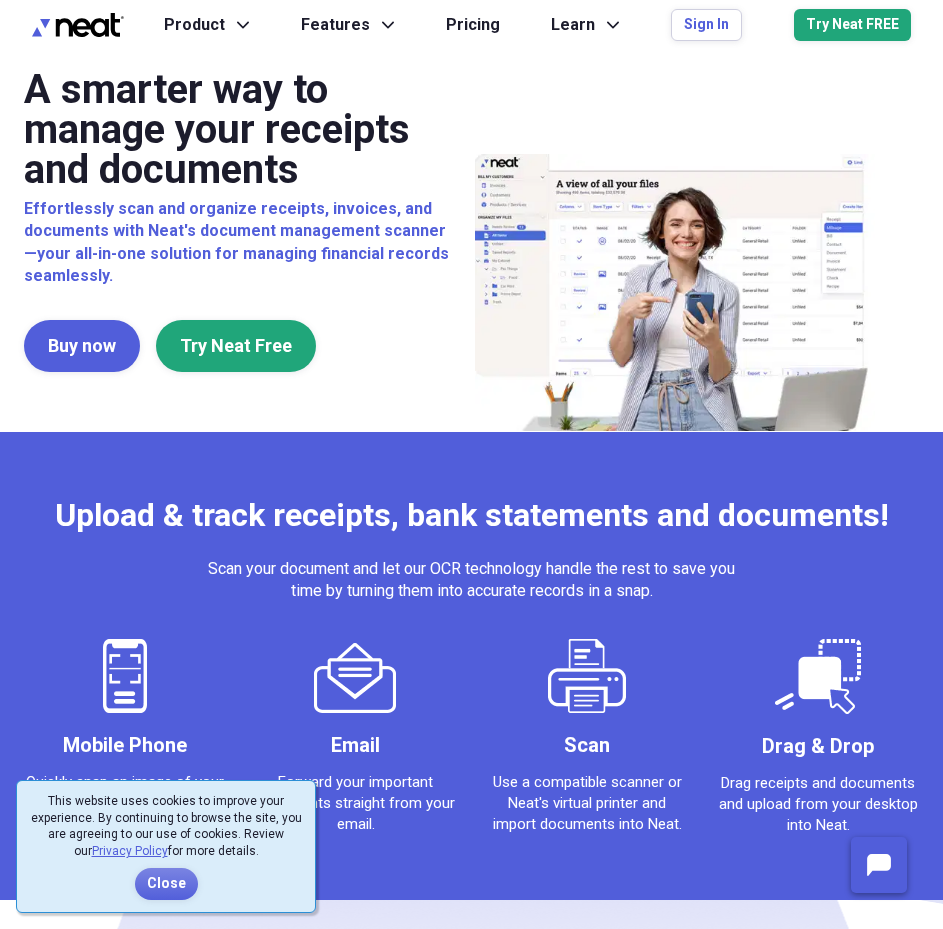 scroll, scrollTop: 0, scrollLeft: 0, axis: both 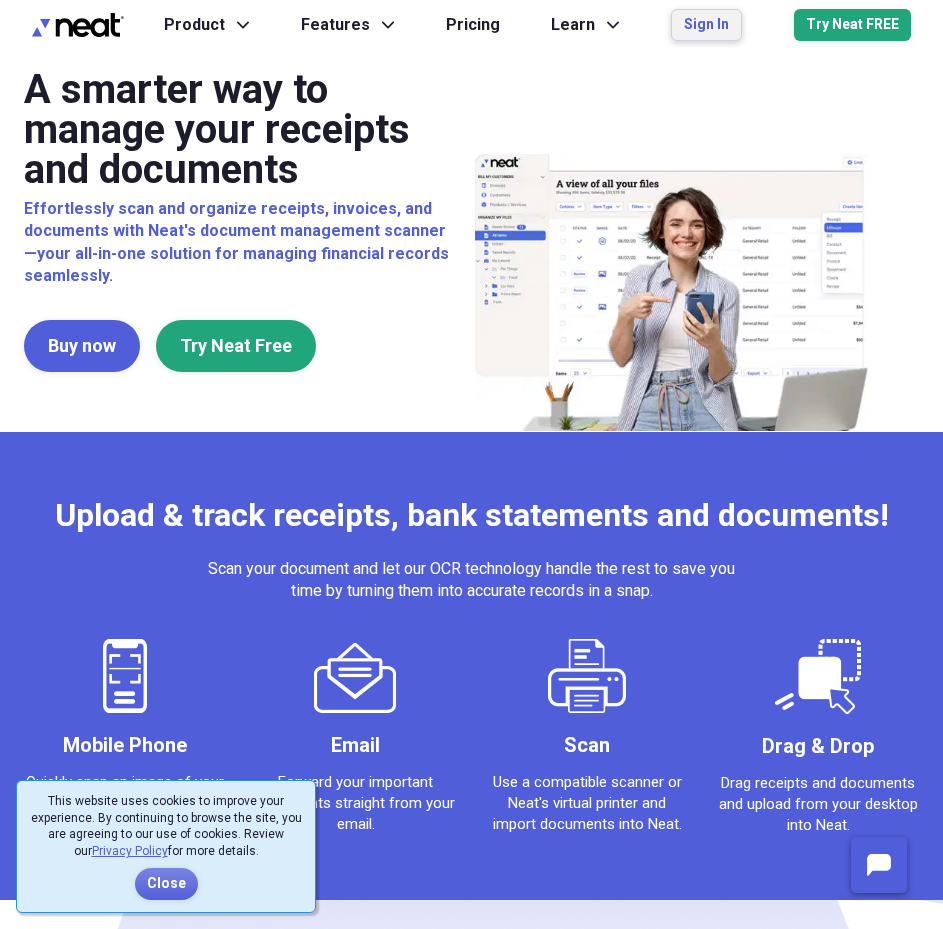 click on "Sign In" at bounding box center [706, 25] 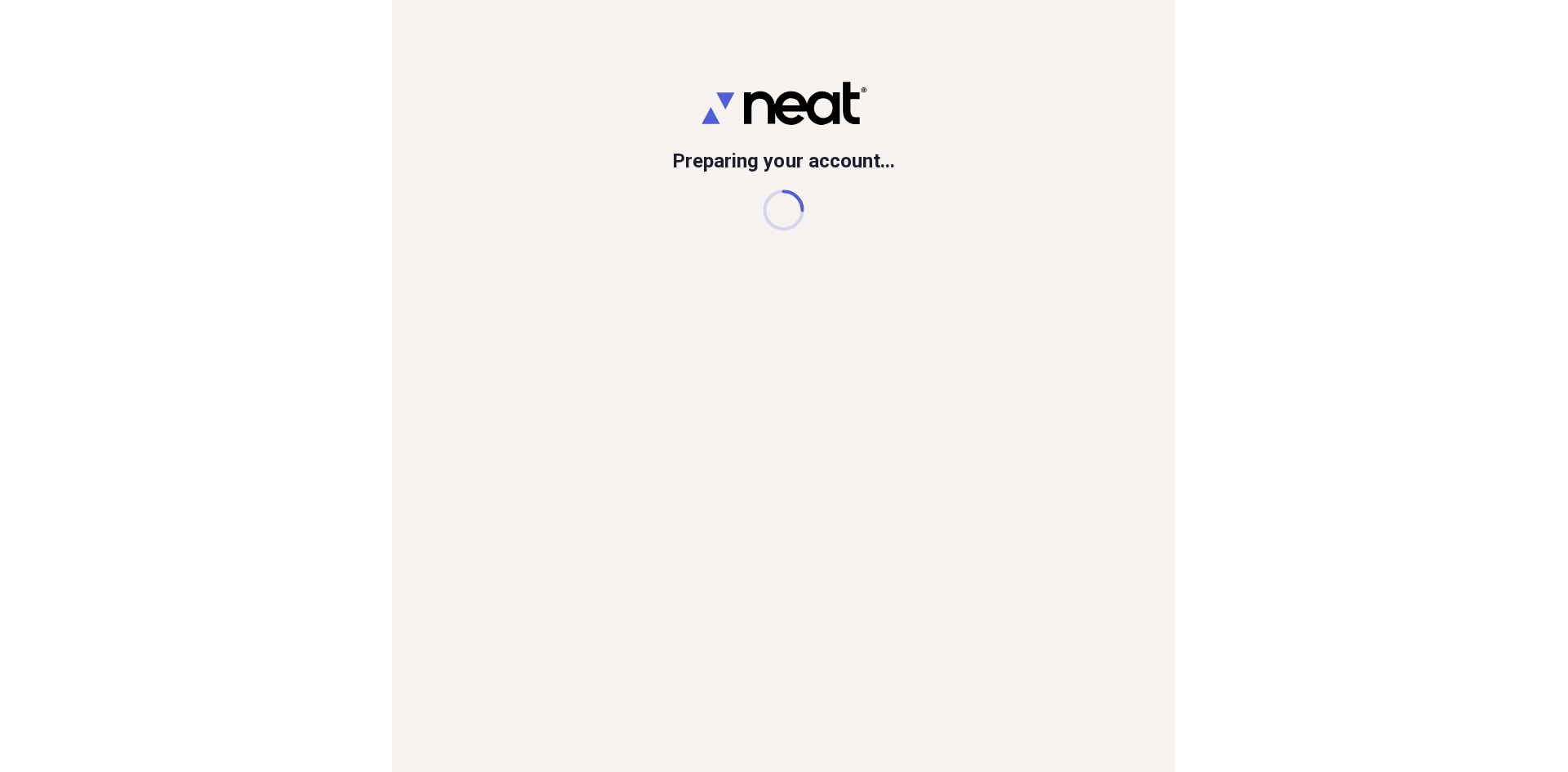 scroll, scrollTop: 0, scrollLeft: 0, axis: both 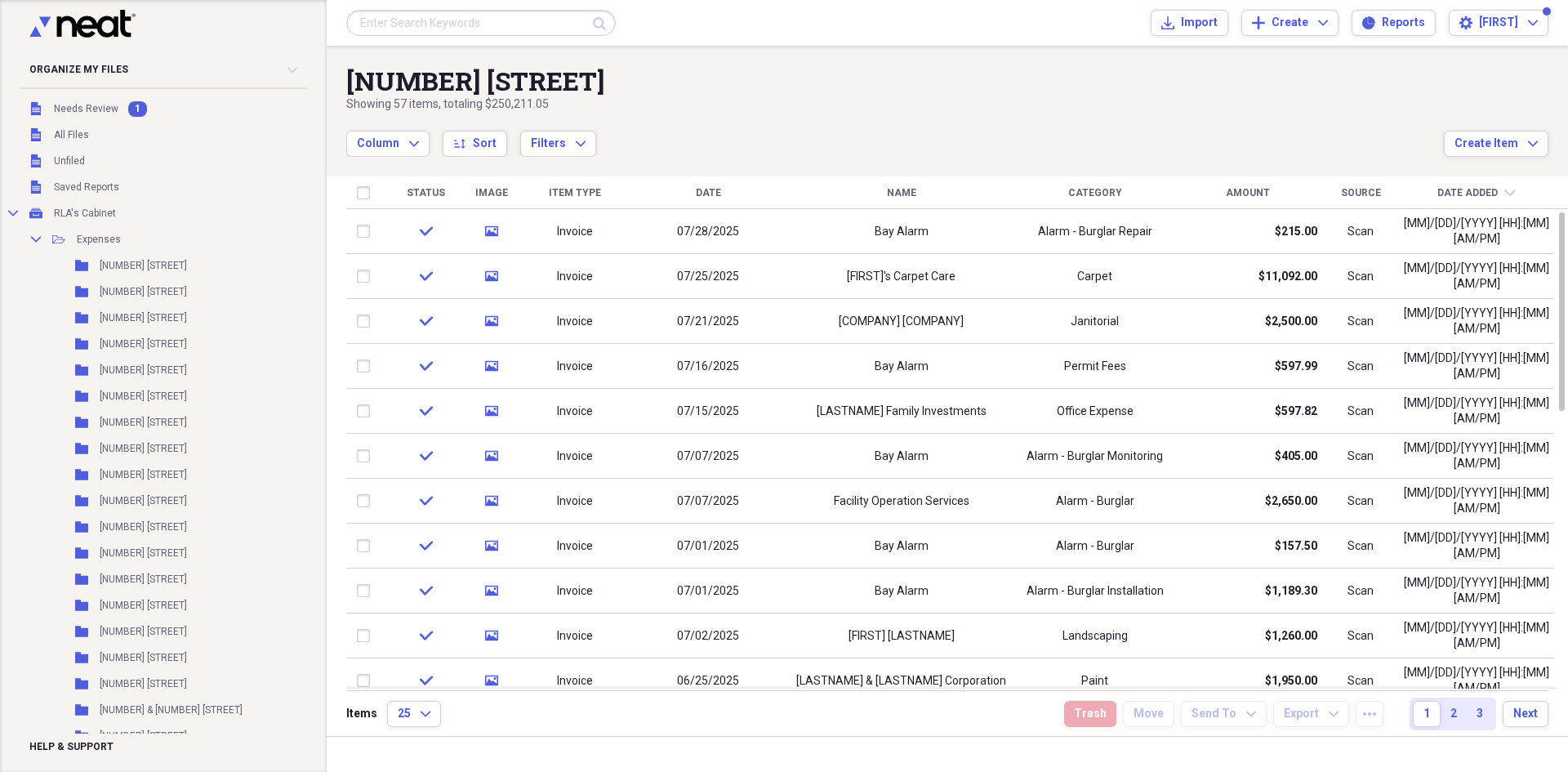 click on "Submit Import Import Add Create Expand Reports Reports Settings Bruce Expand" at bounding box center (947, 23) 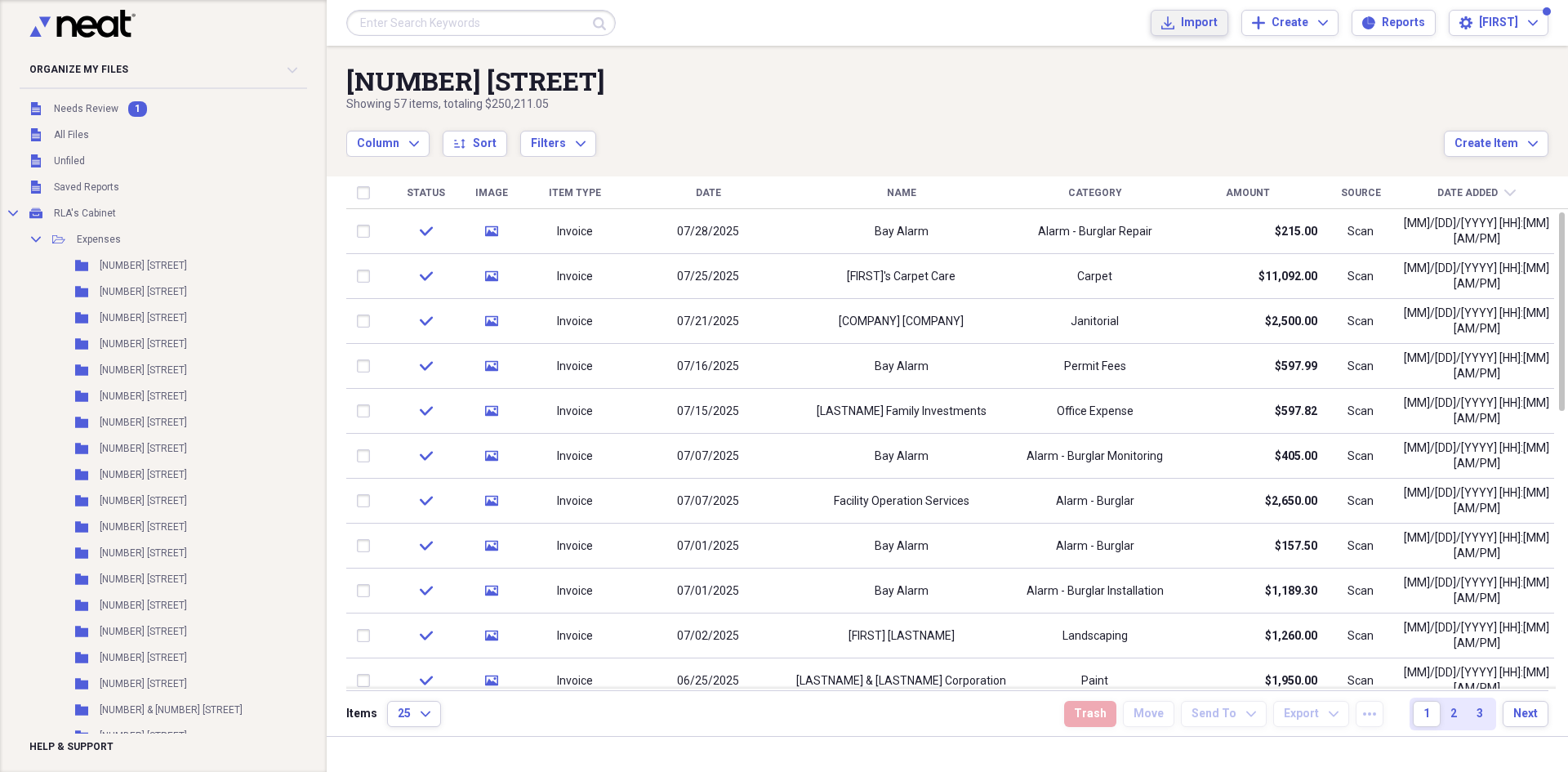 click on "Import Import" at bounding box center (1189, 23) 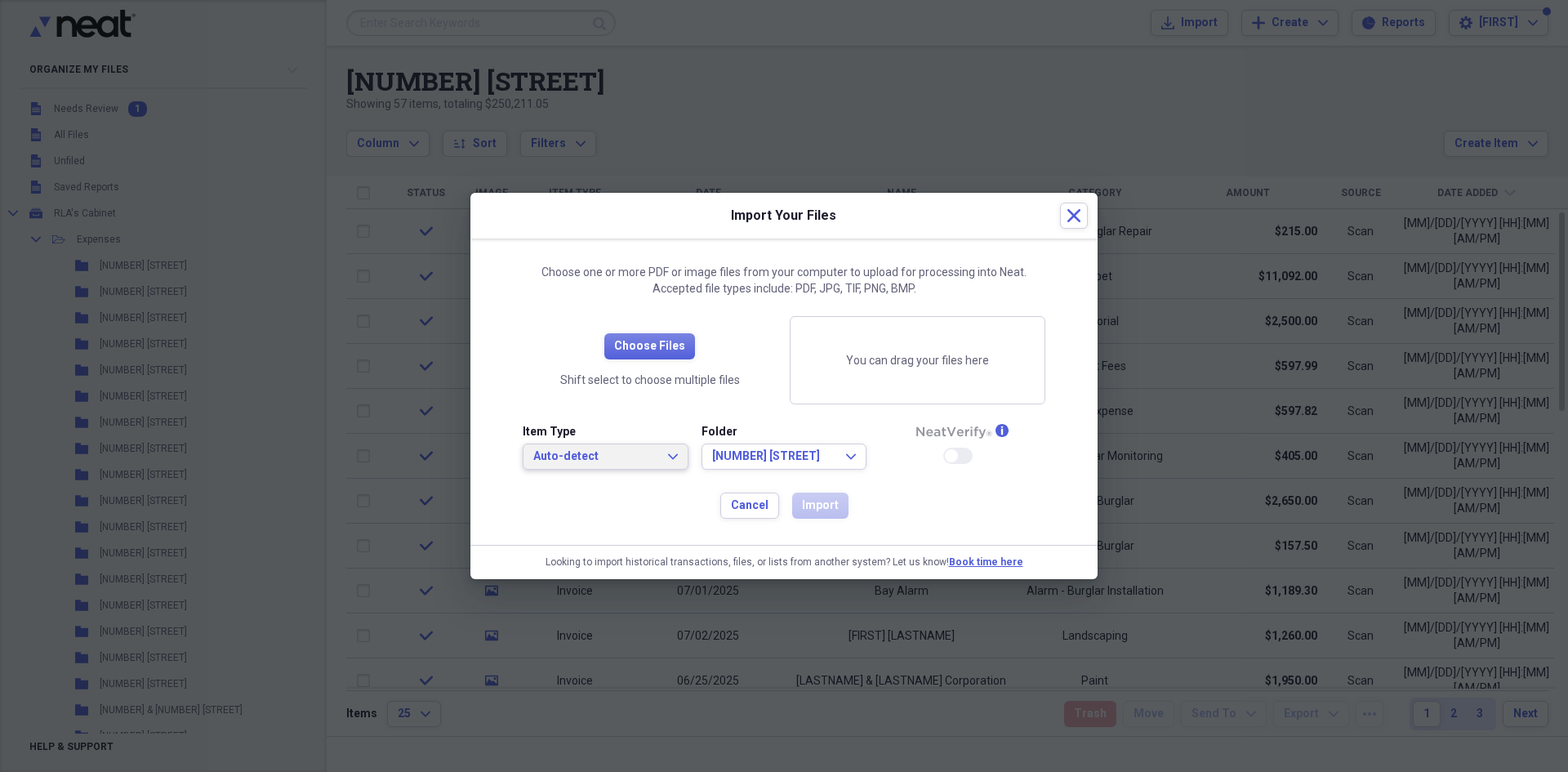 click on "Auto-detect" at bounding box center [595, 457] 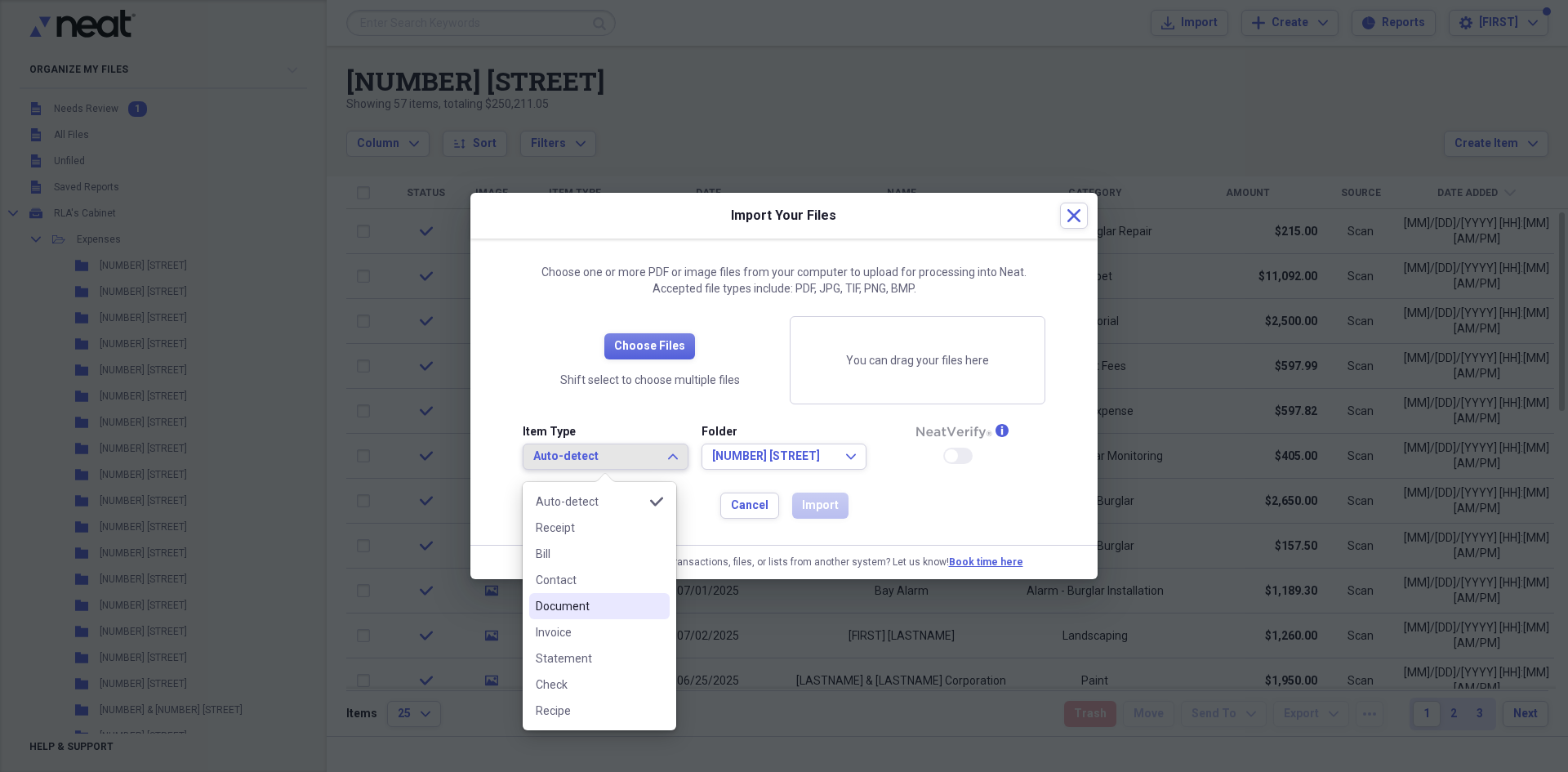 click on "Document" at bounding box center (599, 606) 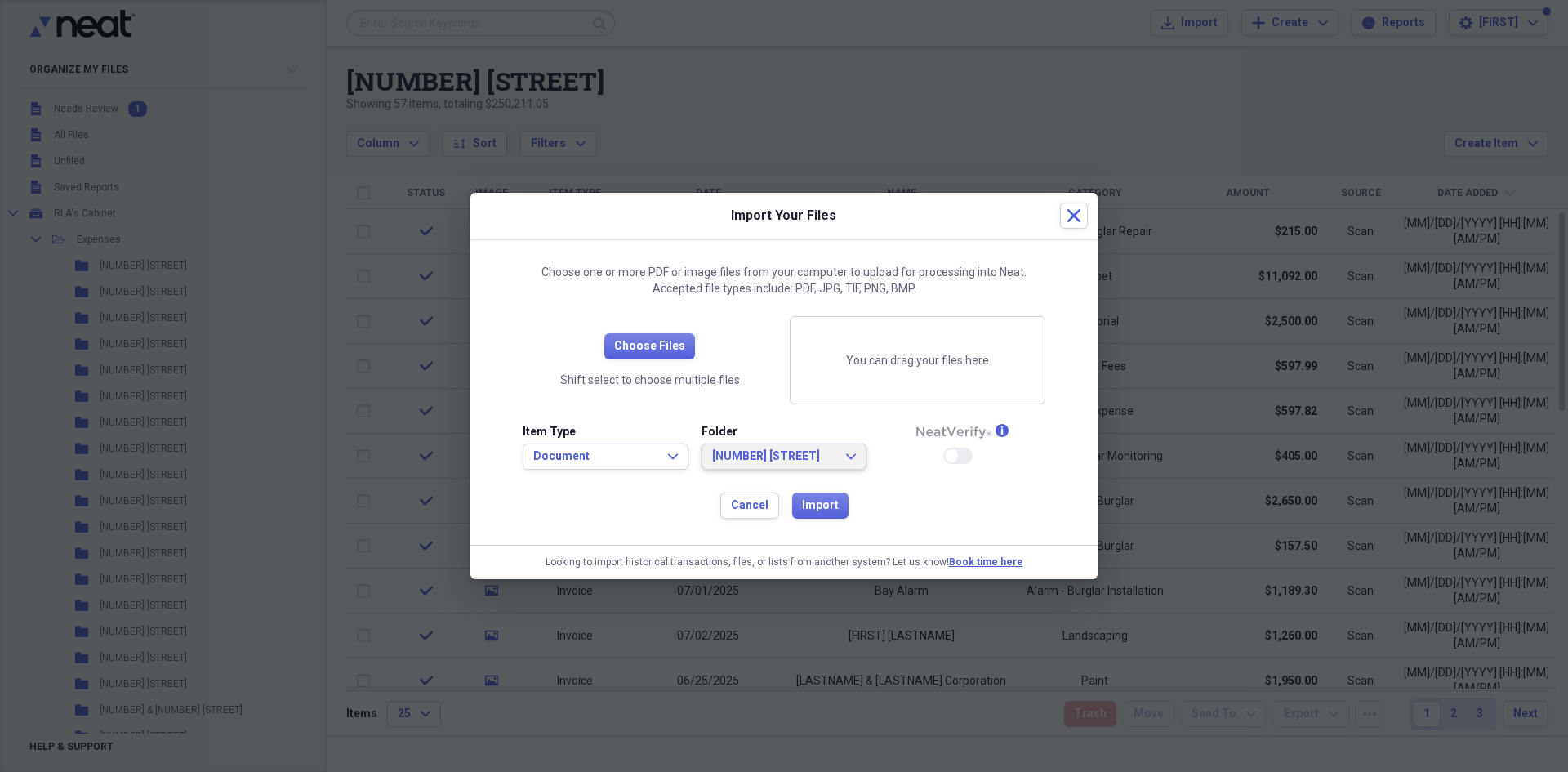 click on "[NUMBER] [STREET]" at bounding box center [774, 457] 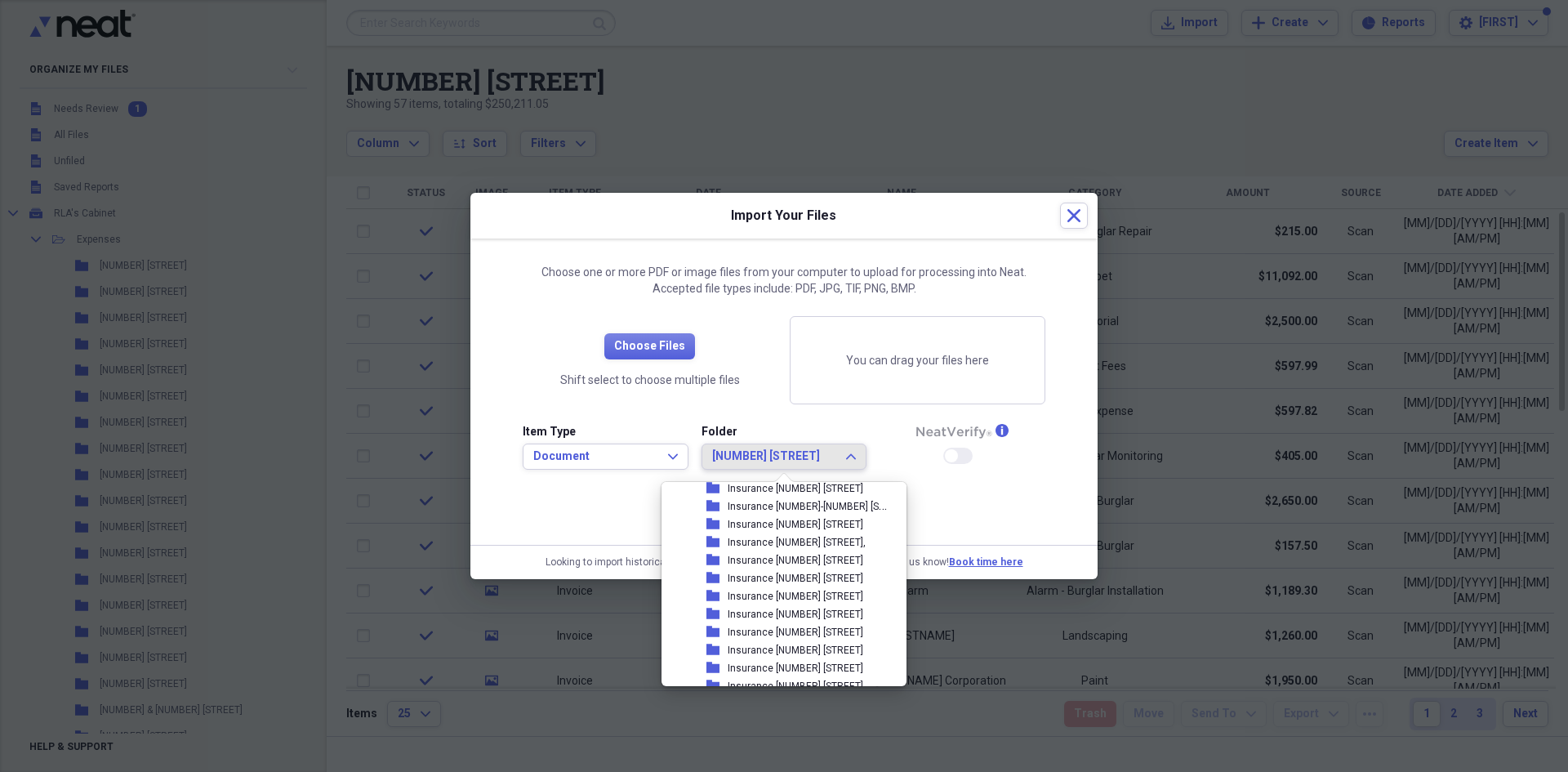 scroll, scrollTop: 1623, scrollLeft: 0, axis: vertical 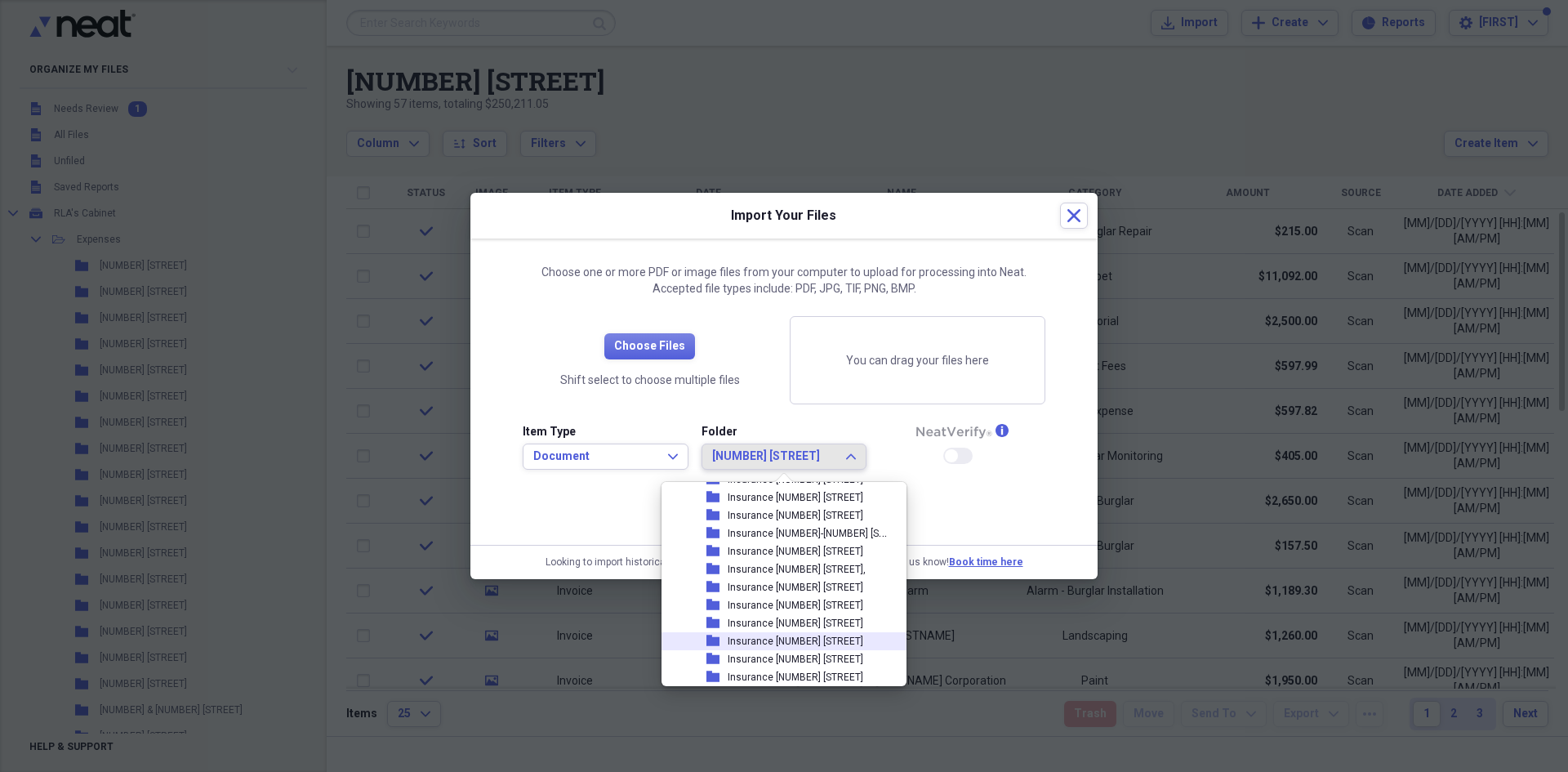 click on "Insurance [NUMBER] [STREET]" at bounding box center [795, 641] 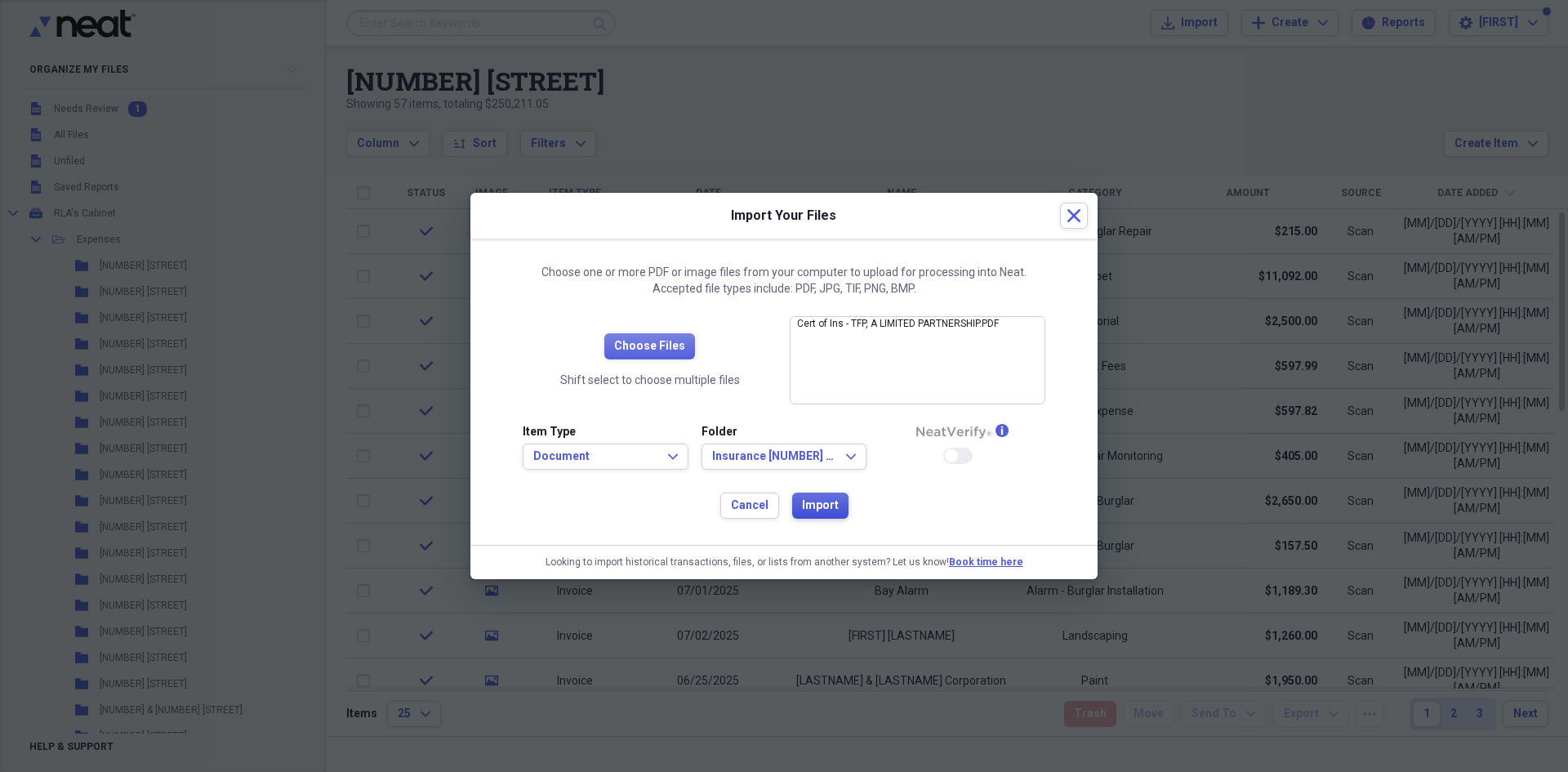 click on "Import" at bounding box center (820, 506) 